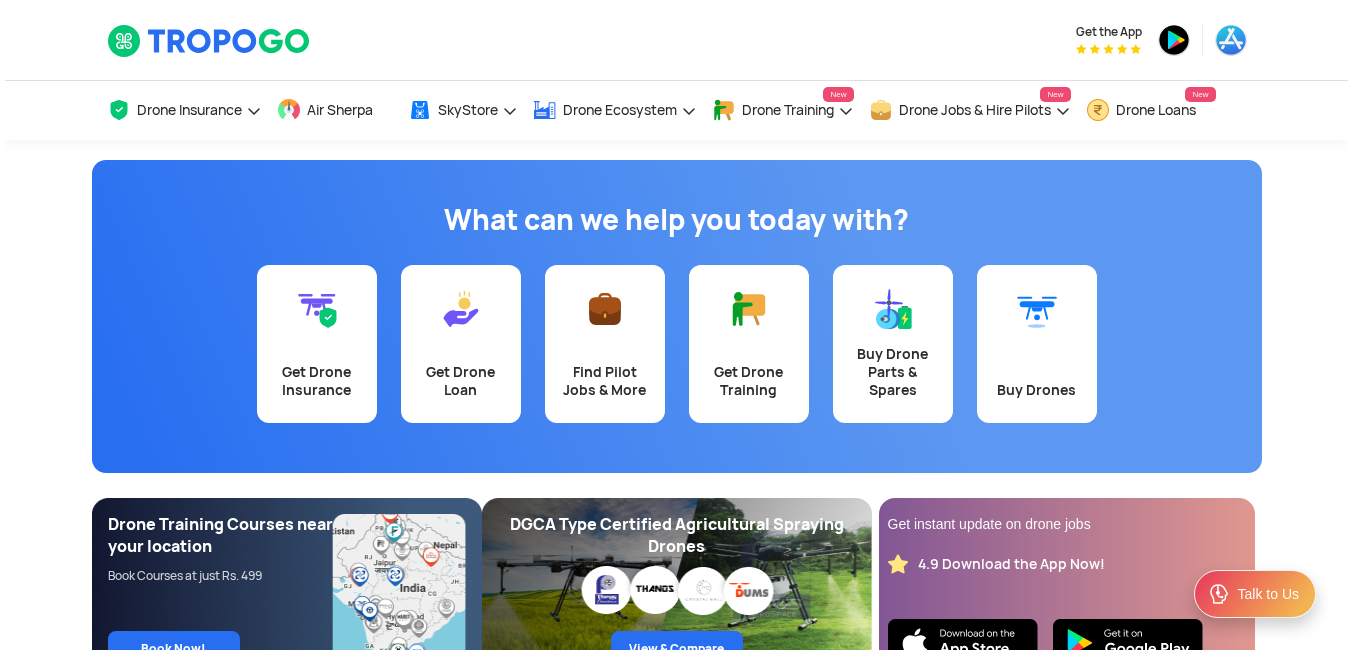 scroll, scrollTop: 0, scrollLeft: 0, axis: both 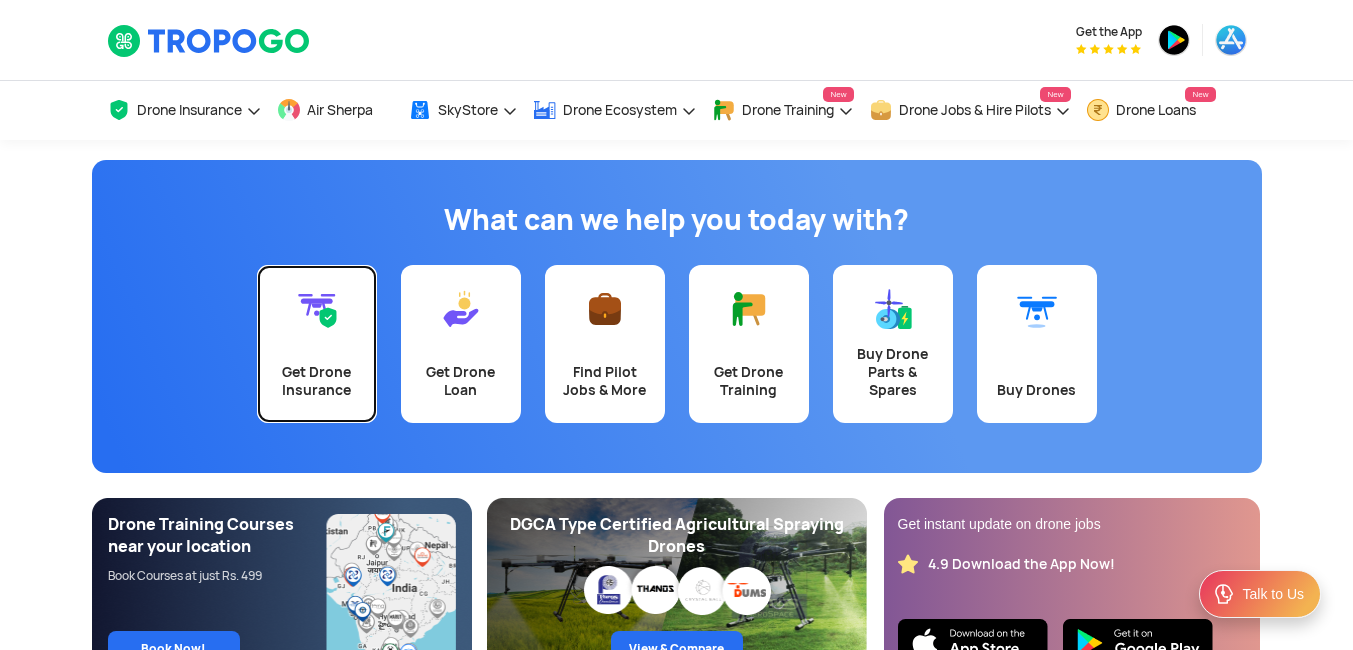 click 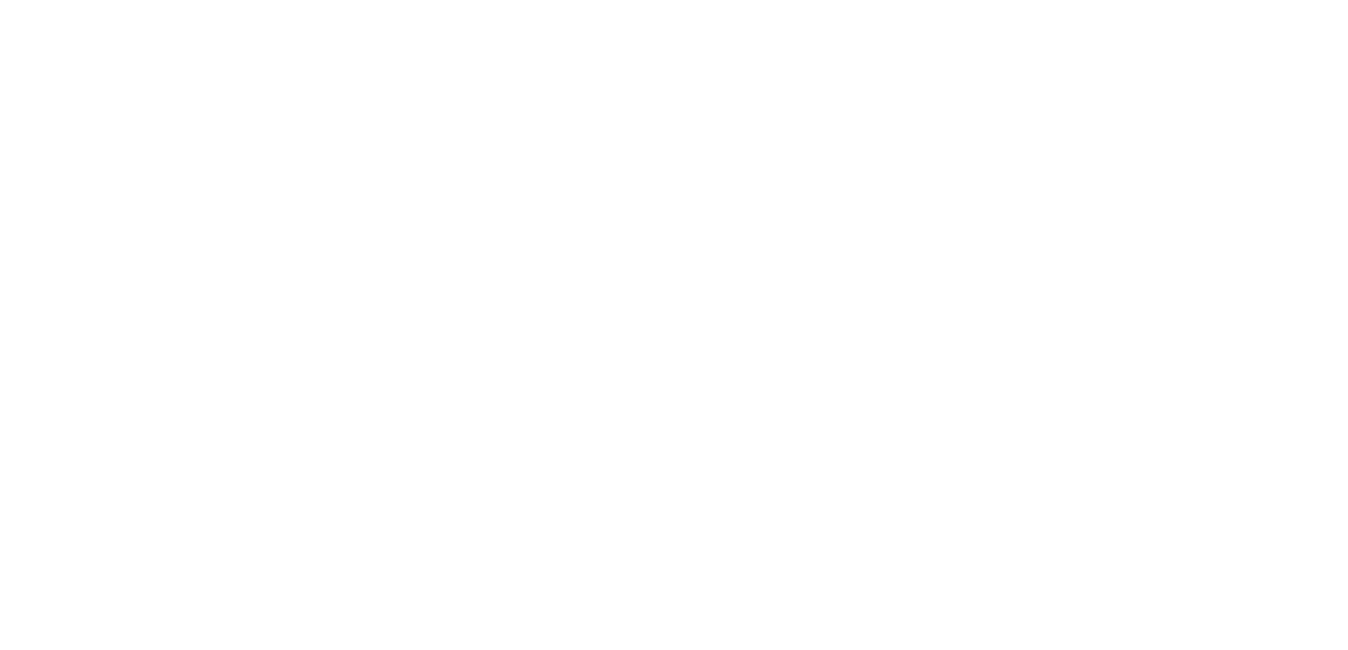 scroll, scrollTop: 0, scrollLeft: 0, axis: both 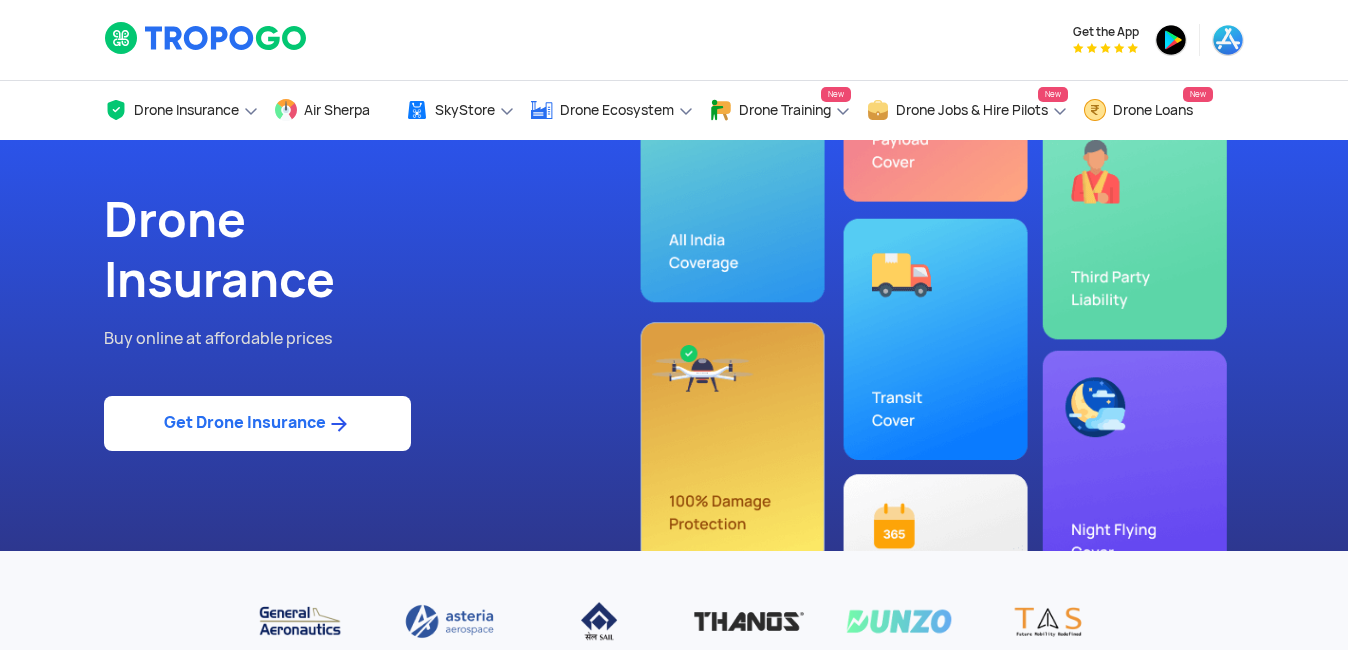 click on "Drone  Insurance  Buy online at affordable prices    Get Drone Insurance" 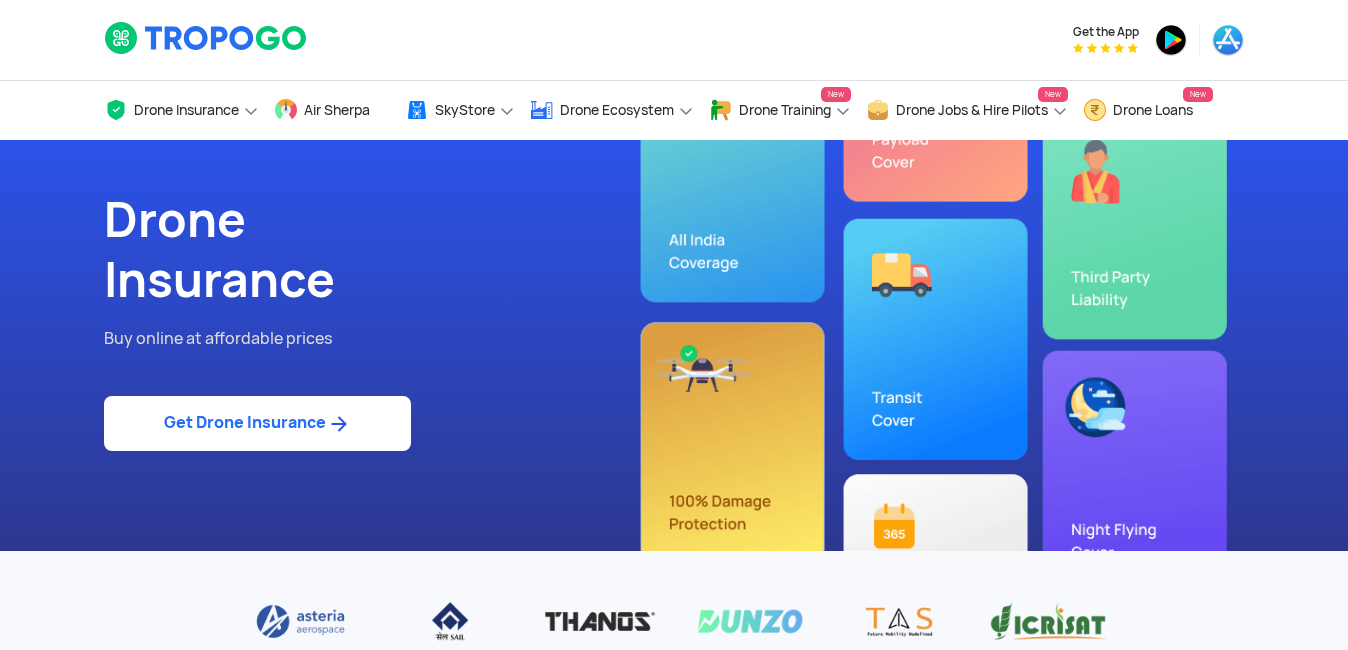 click on "Get Drone Insurance" 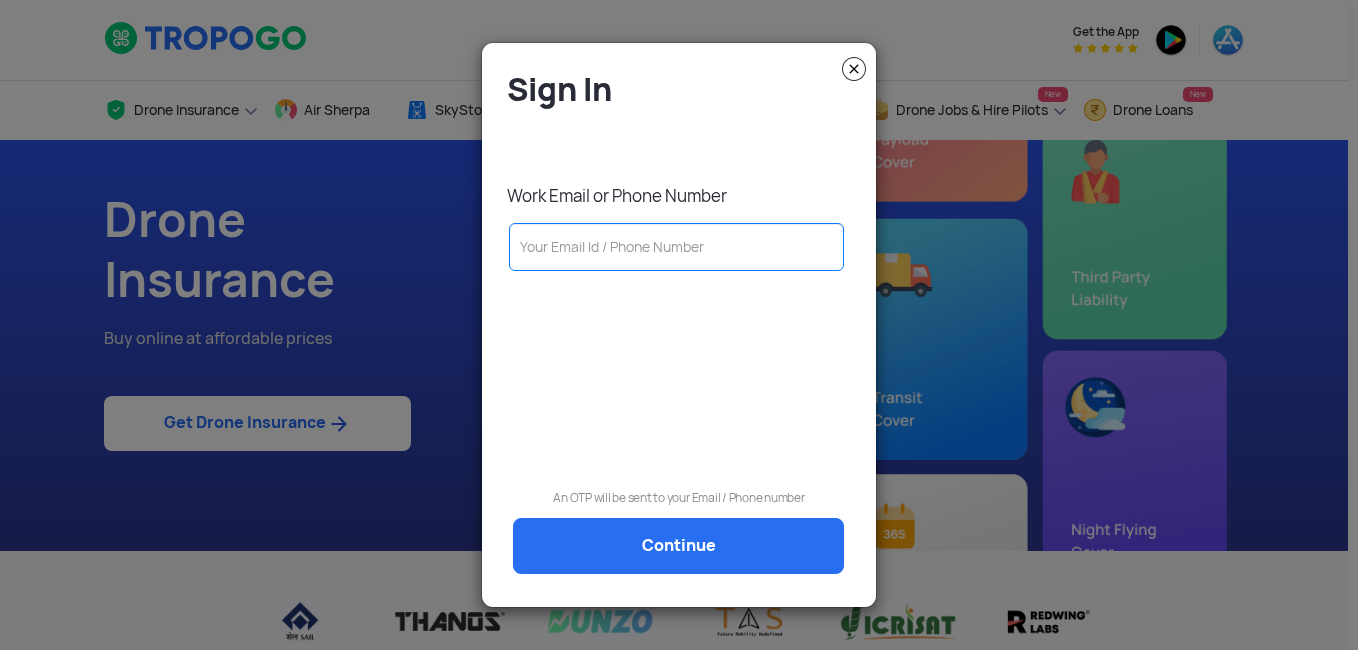 click 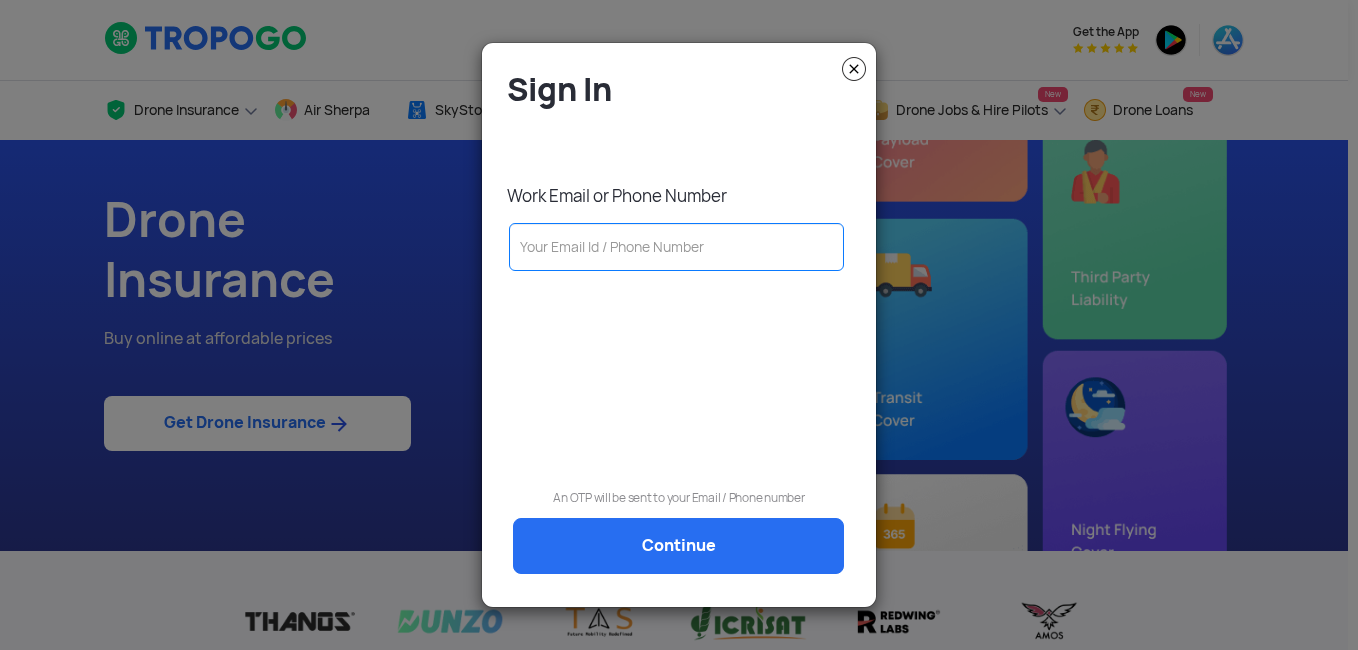 type on "ASHWANI.YADAV@example.com" 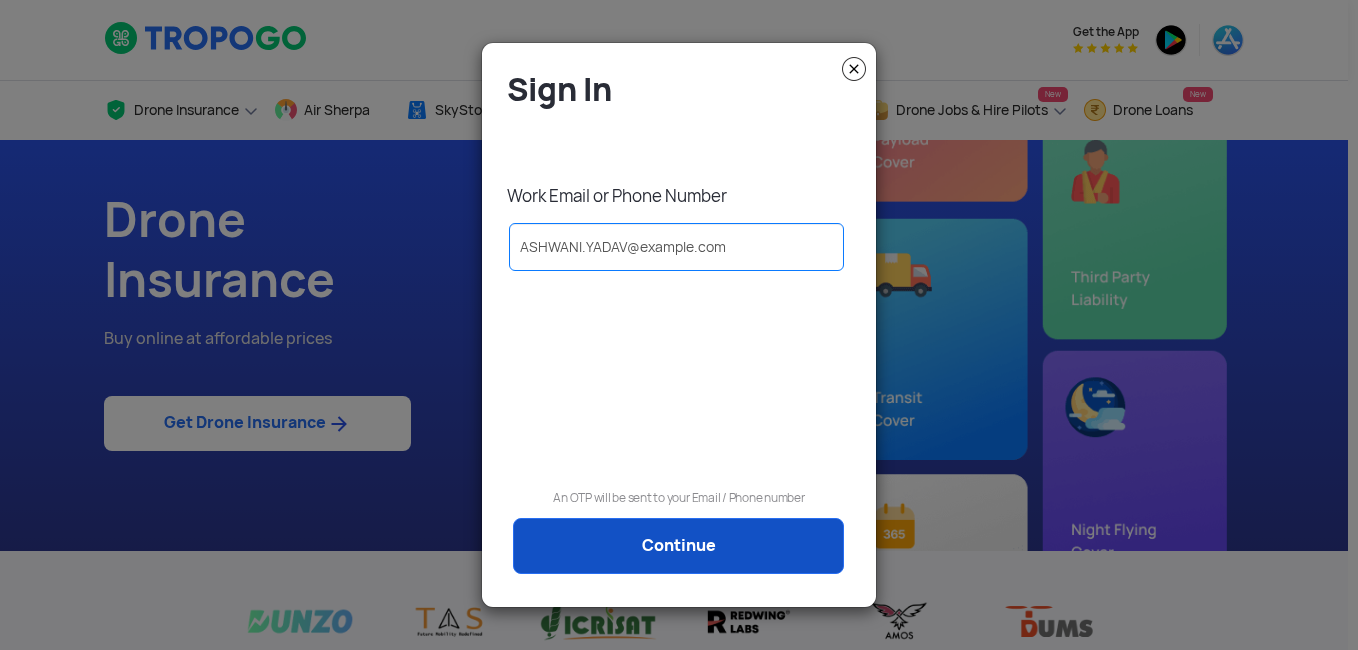 click on "Continue" 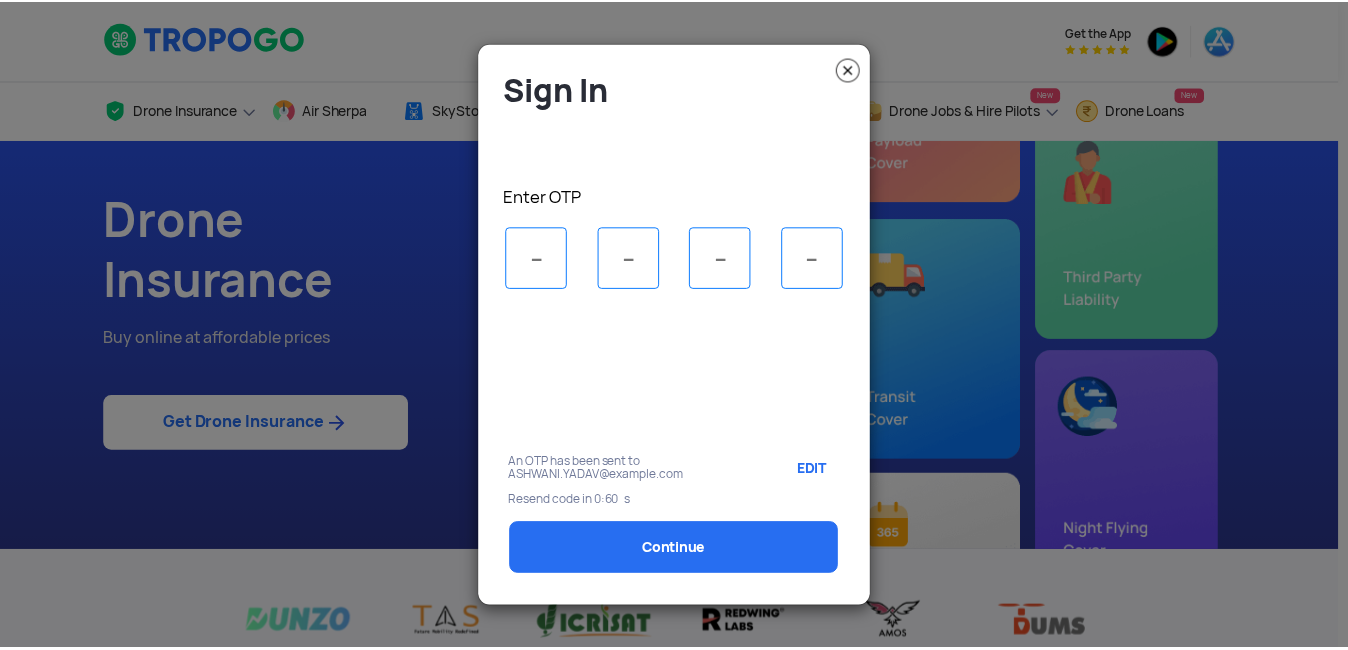 scroll, scrollTop: 0, scrollLeft: 0, axis: both 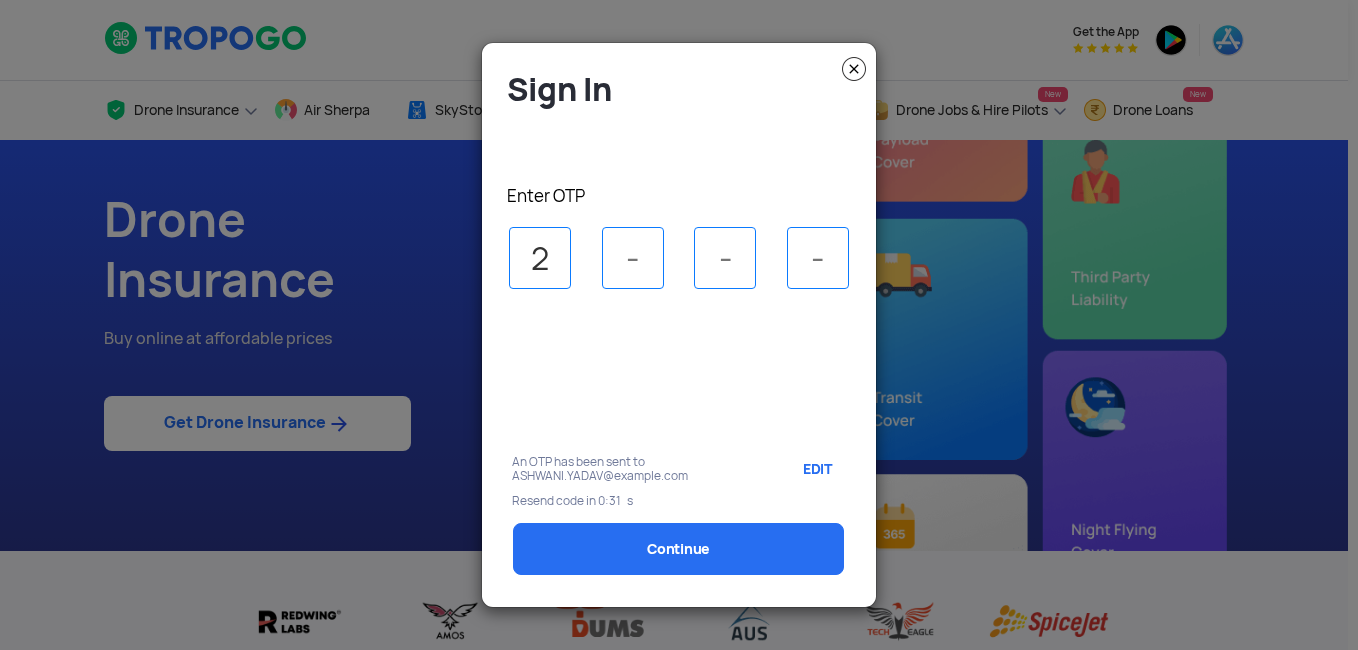 type on "2" 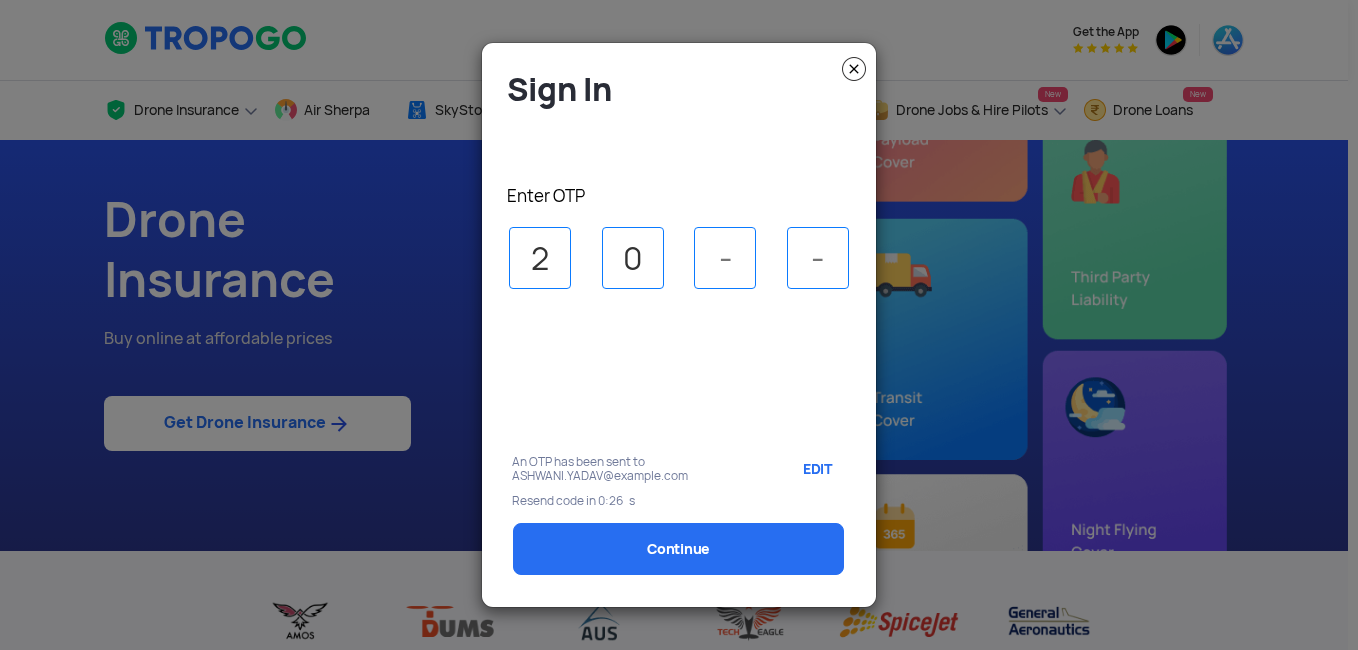 type on "0" 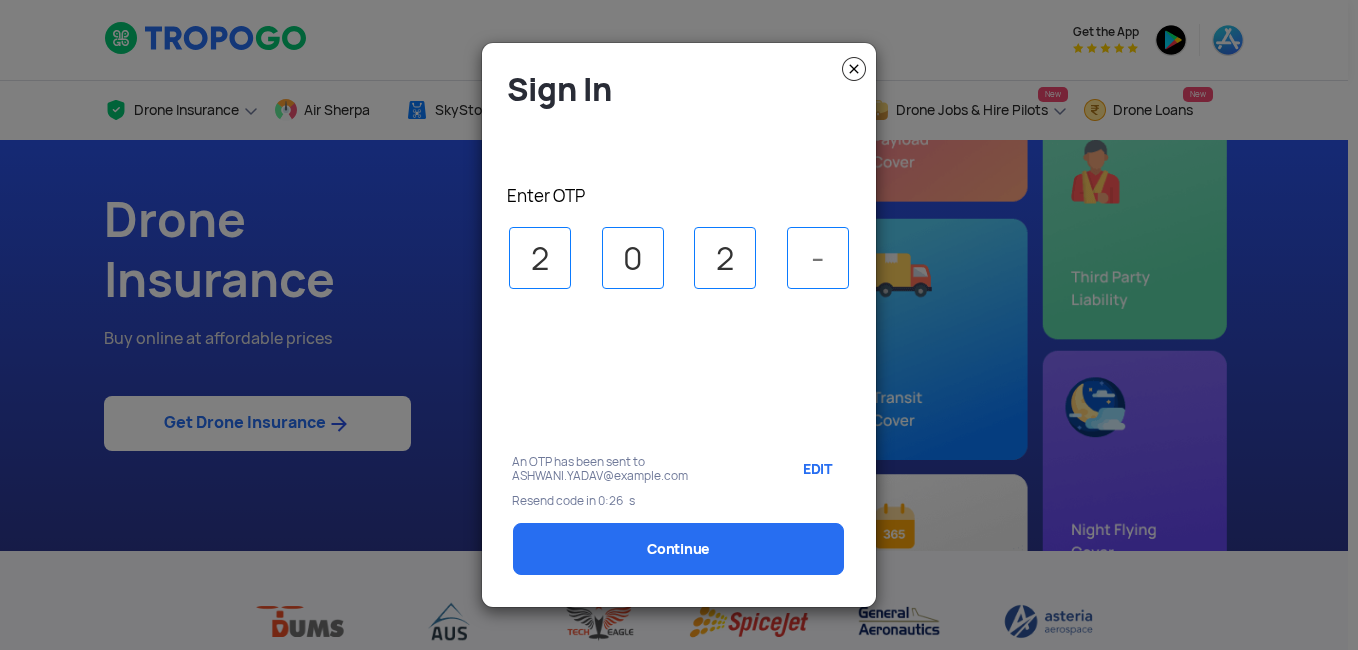type on "2" 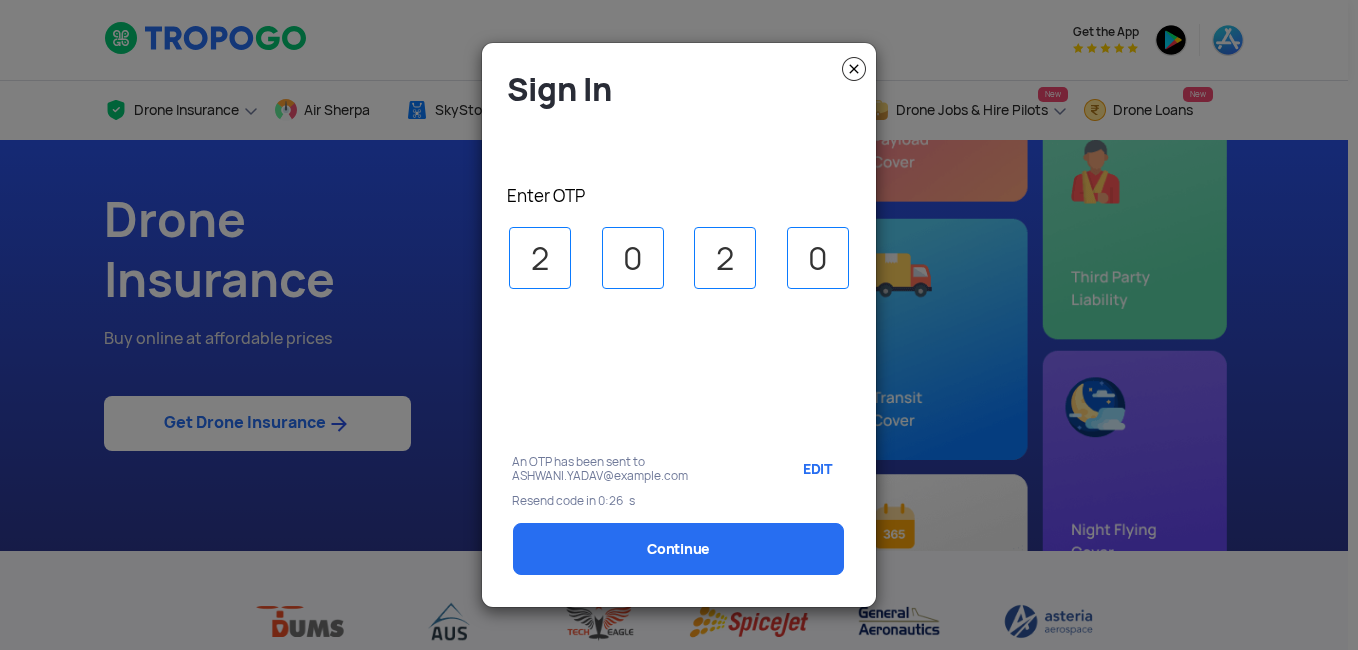 select on "1000000" 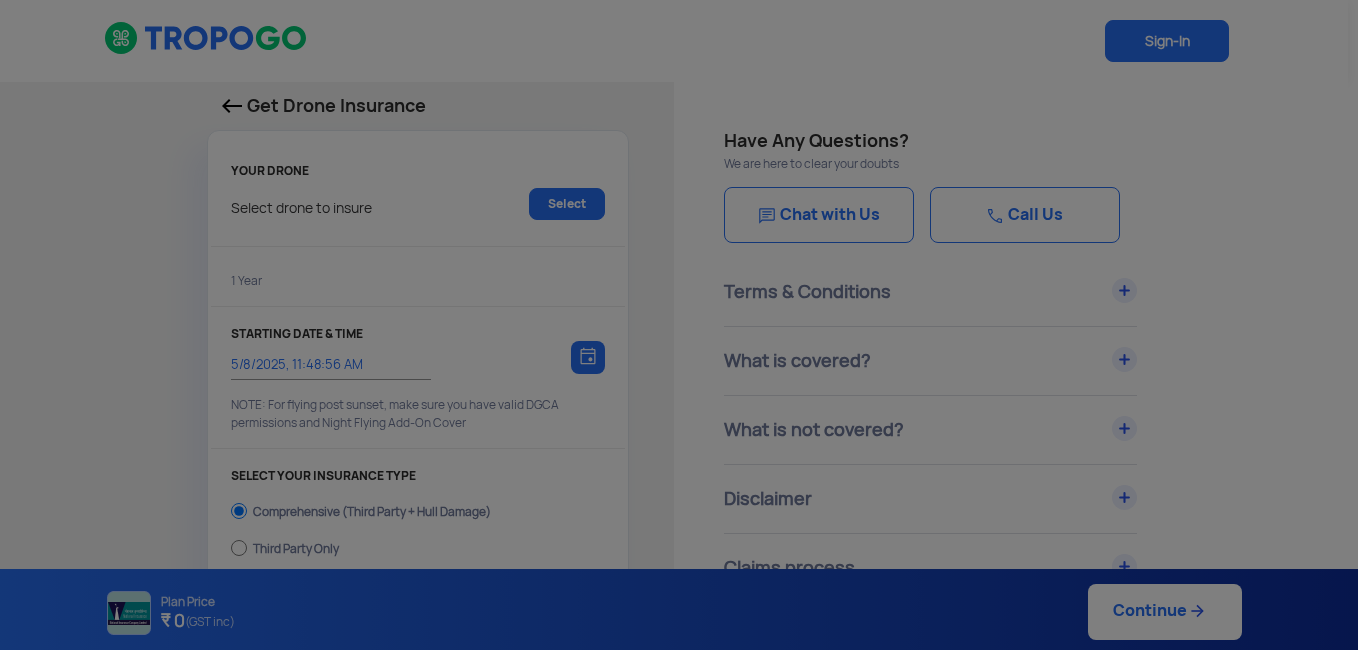 type on "5/8/2025, 11:58:00 AM" 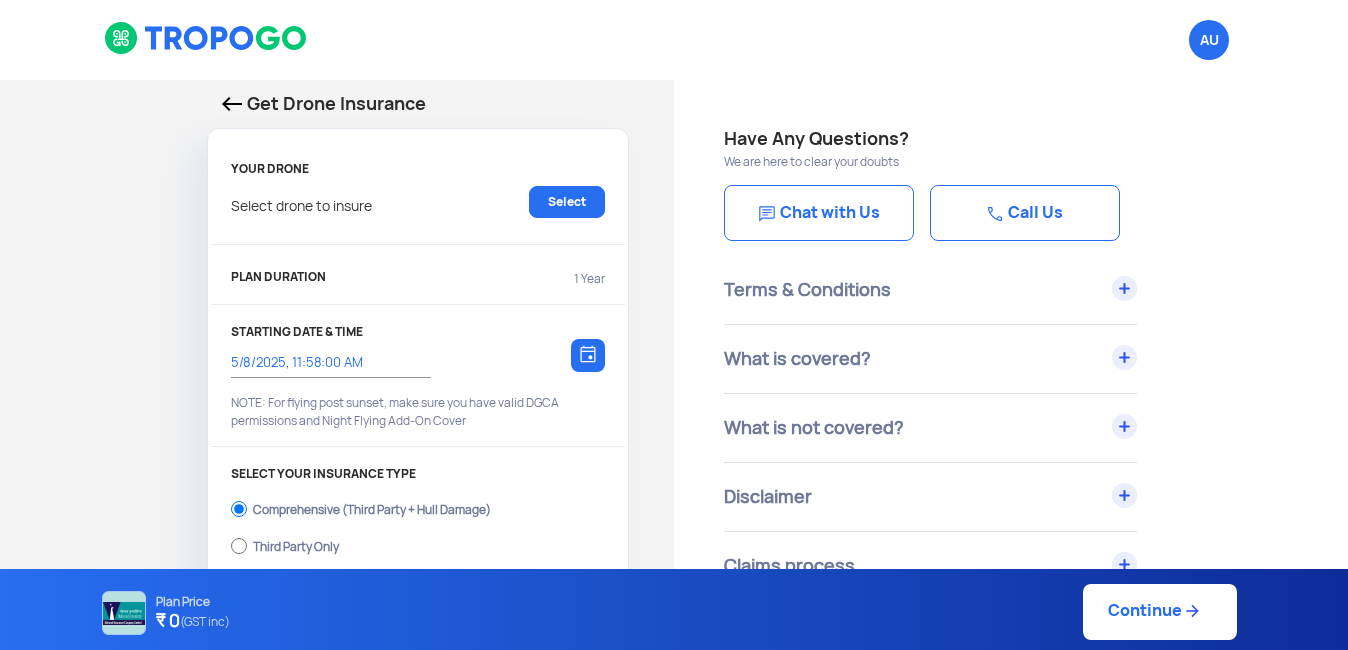 click on "Select drone to insure  Select" 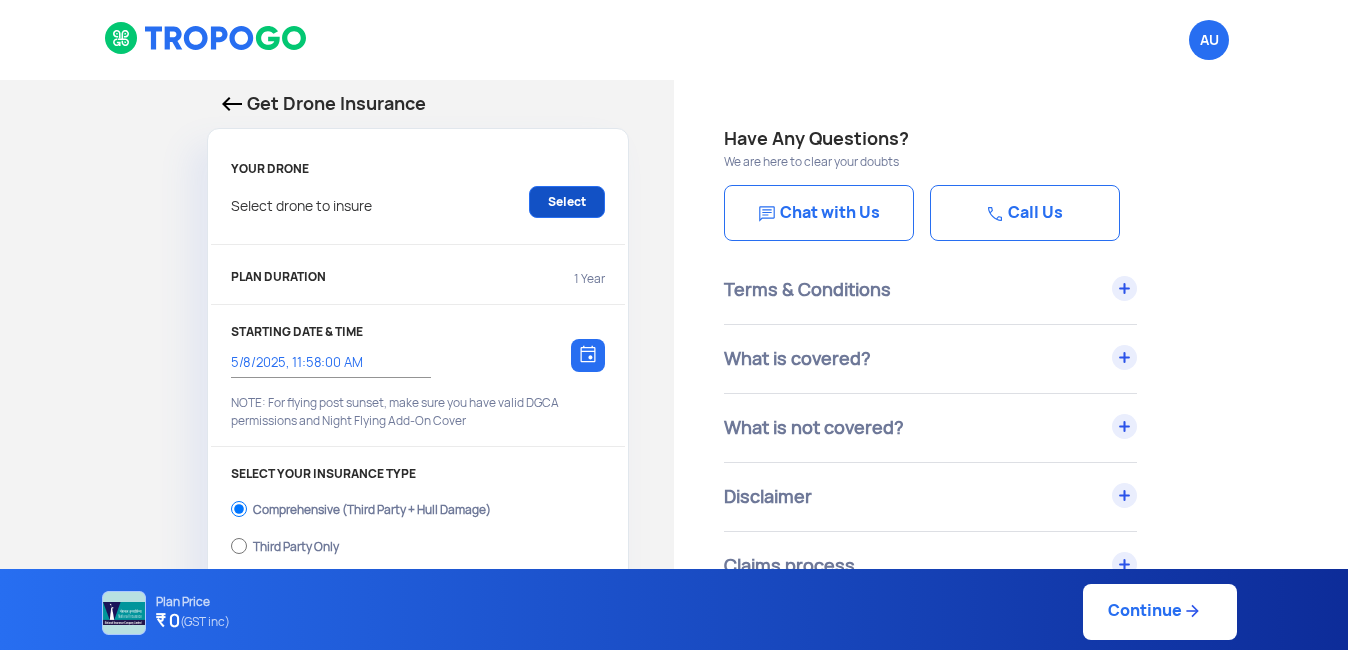 click on "Select" 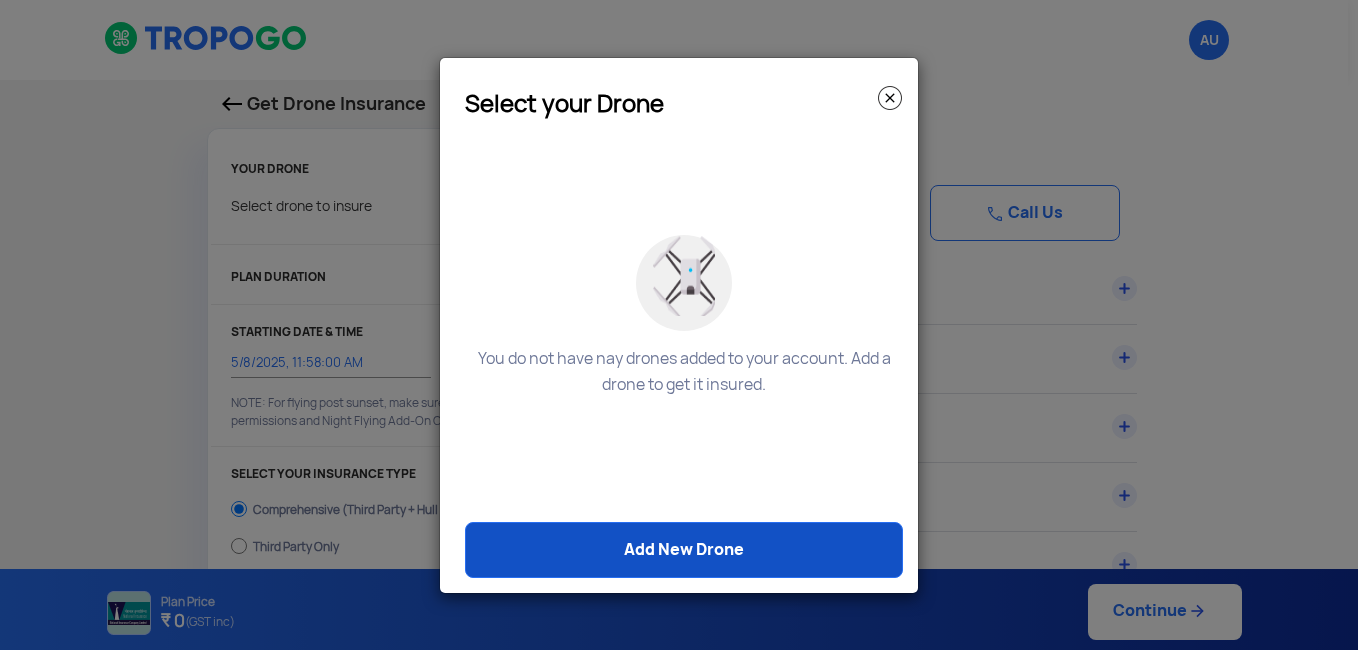 click on "Add New Drone" 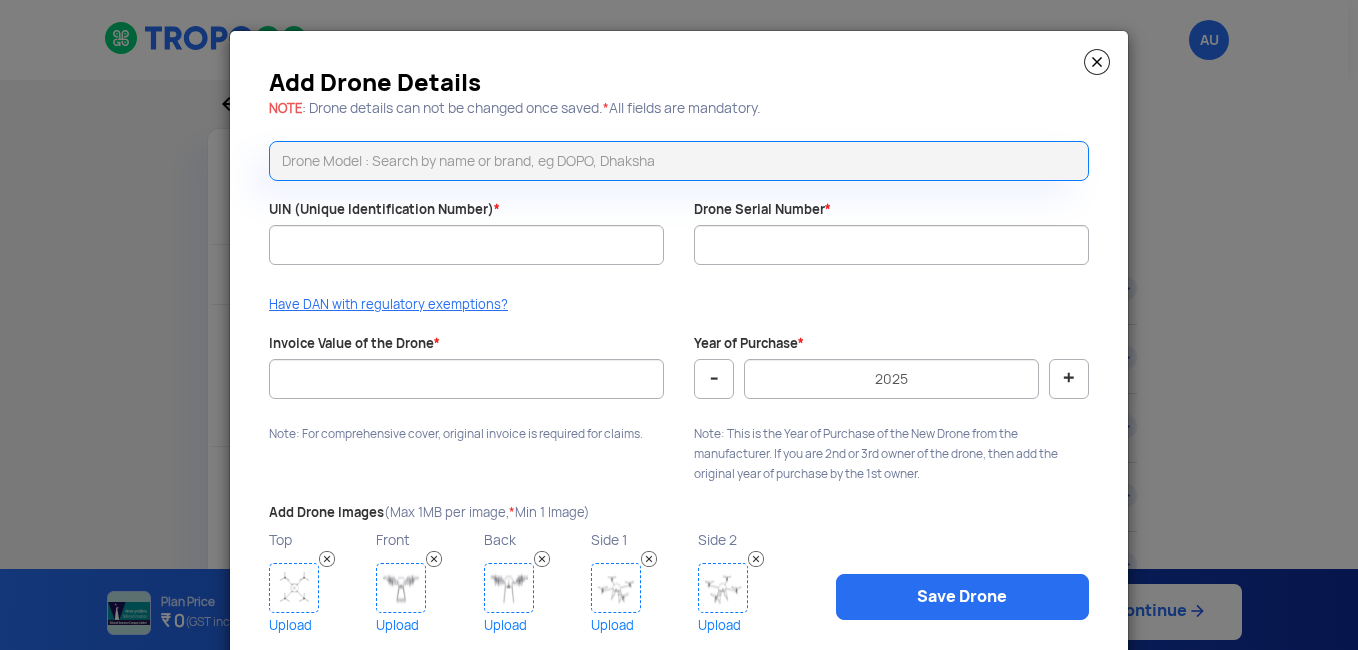 click 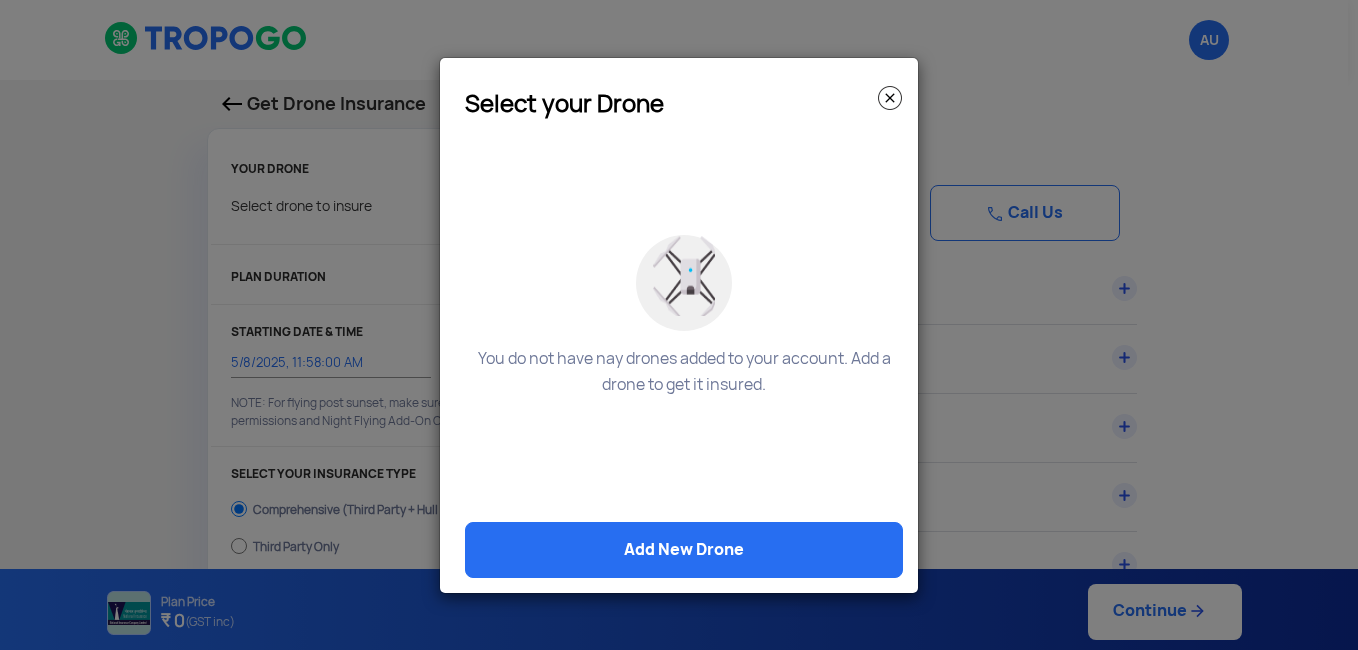 click 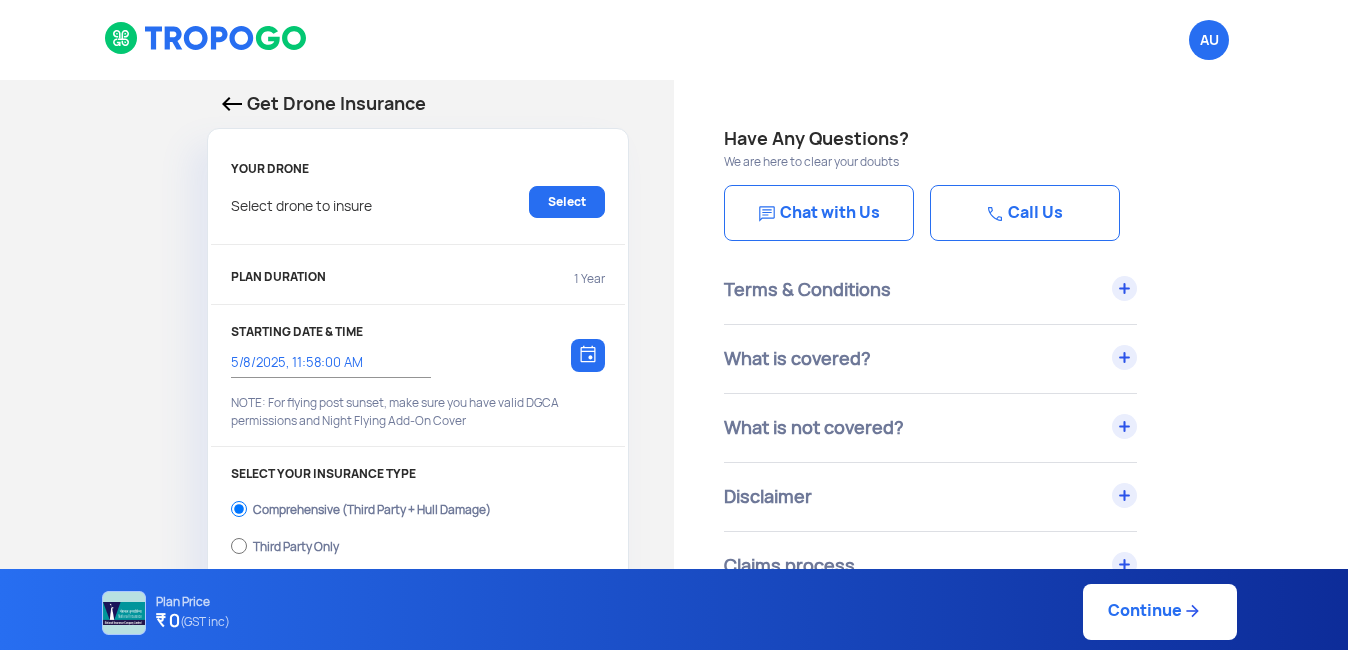 click on "Select drone to insure" 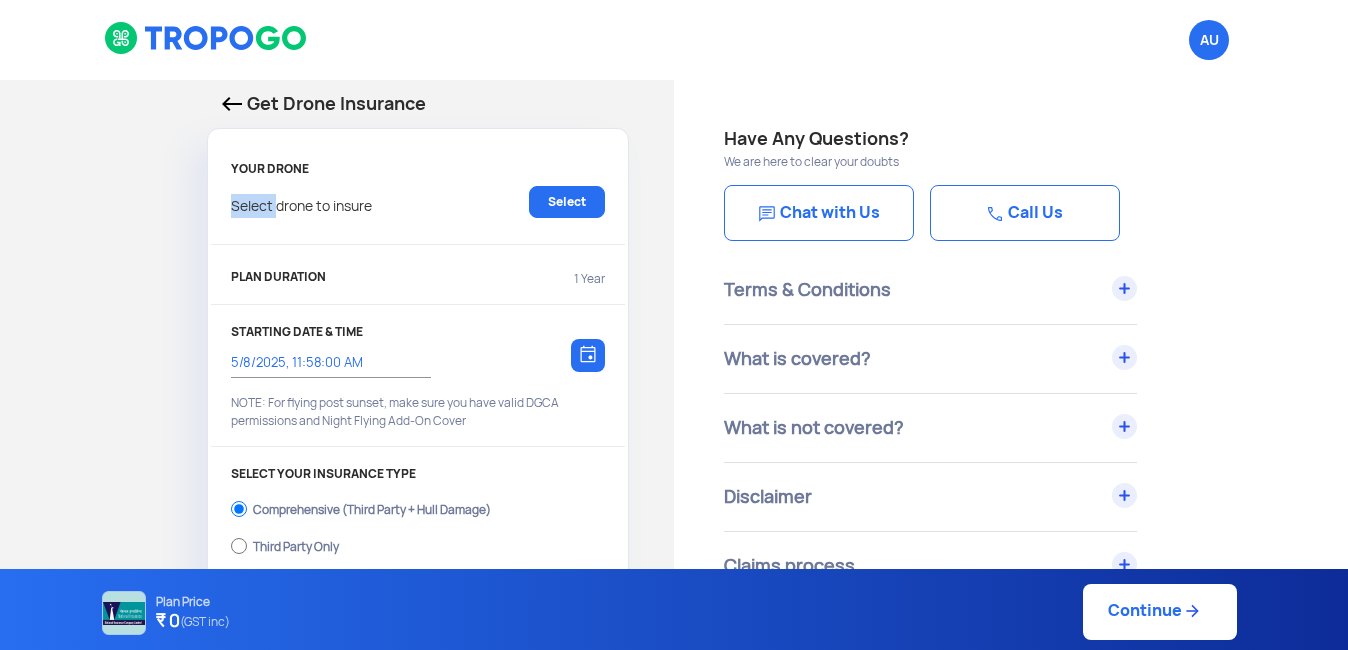 click on "Select drone to insure" 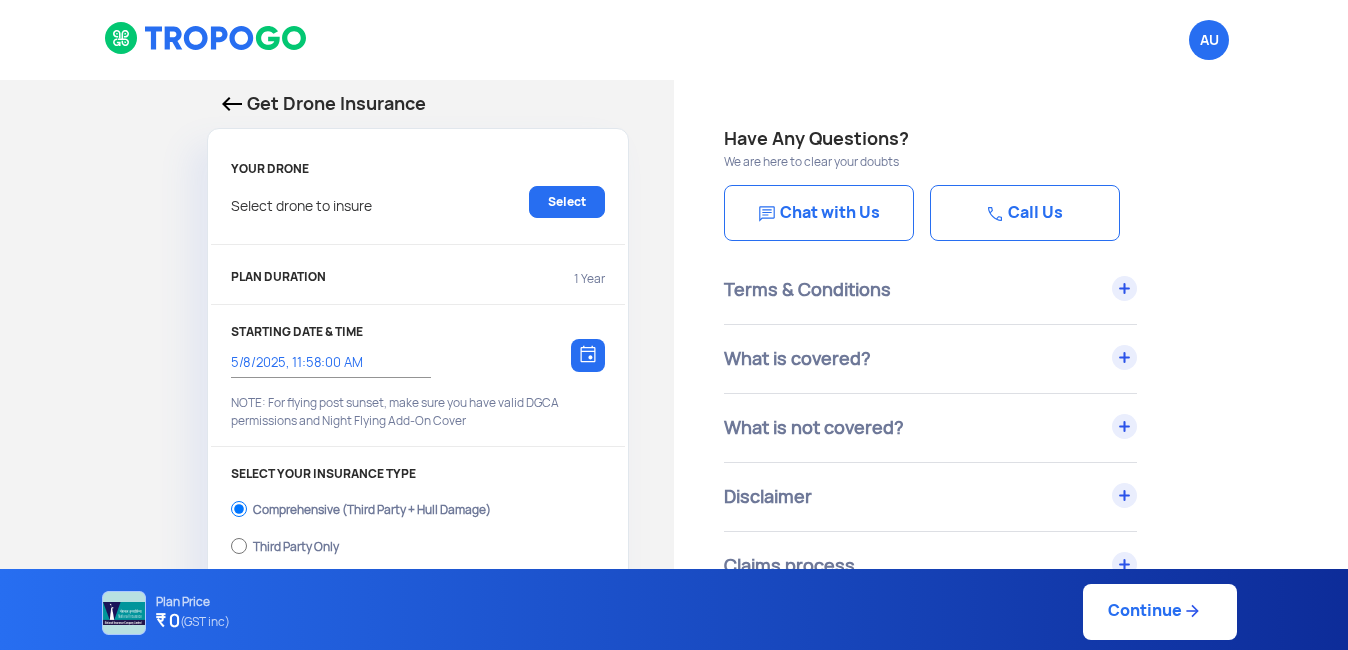 click on "YOUR DRONE" 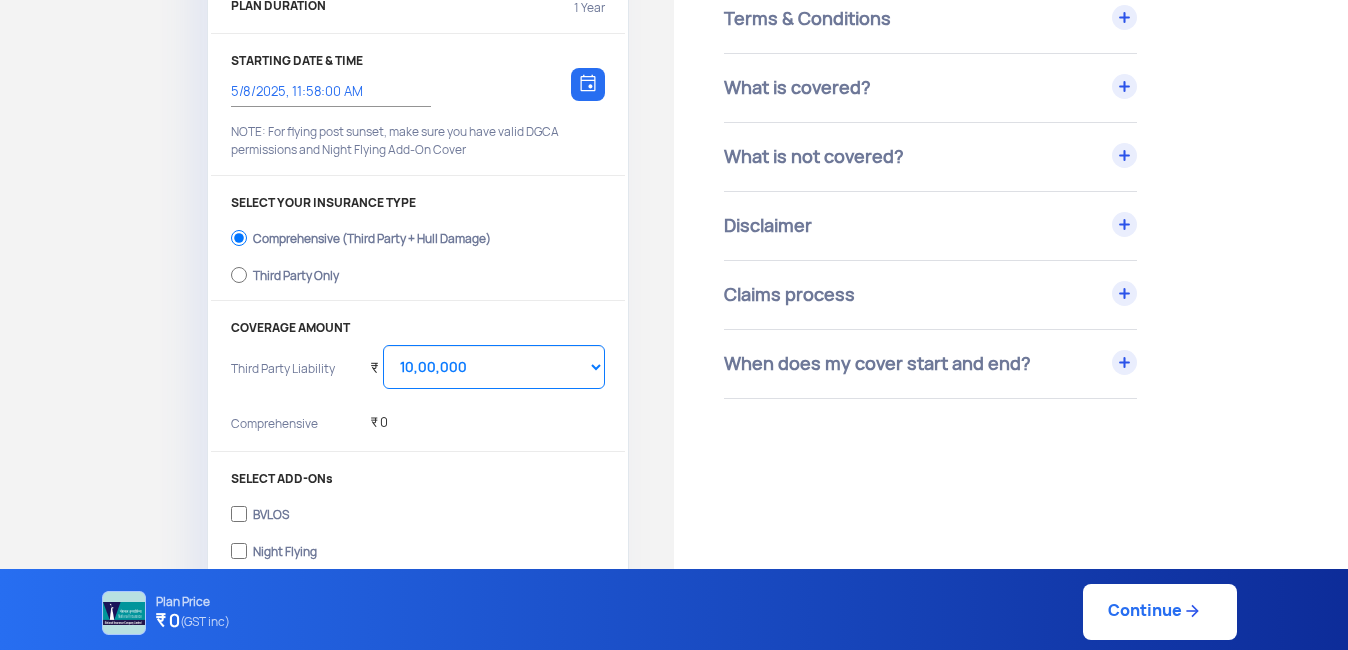 scroll, scrollTop: 274, scrollLeft: 0, axis: vertical 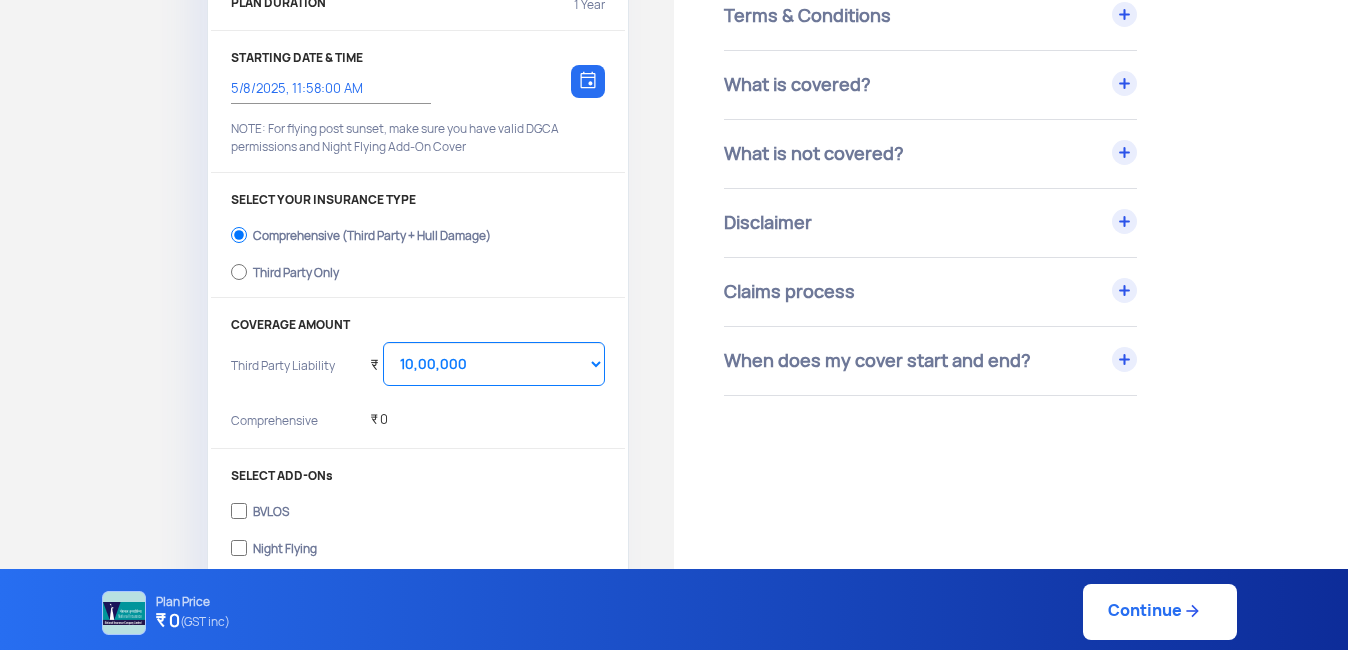 click on "₹ 0" 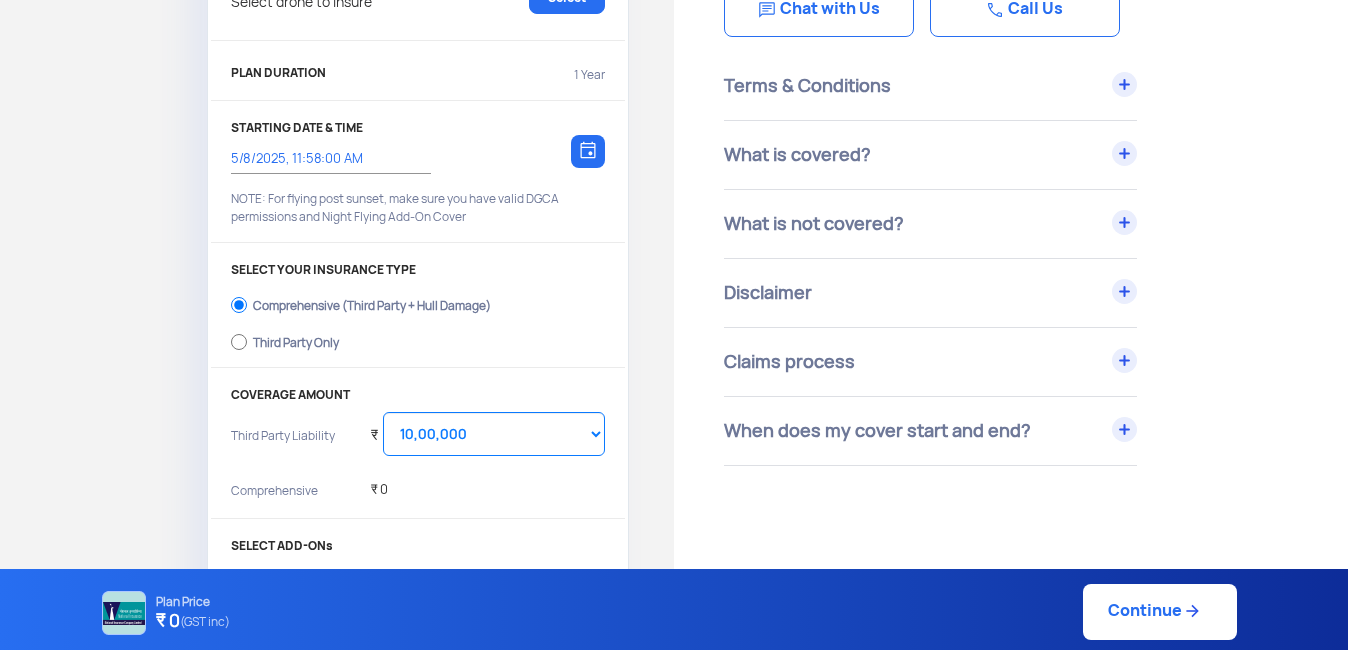 scroll, scrollTop: 148, scrollLeft: 0, axis: vertical 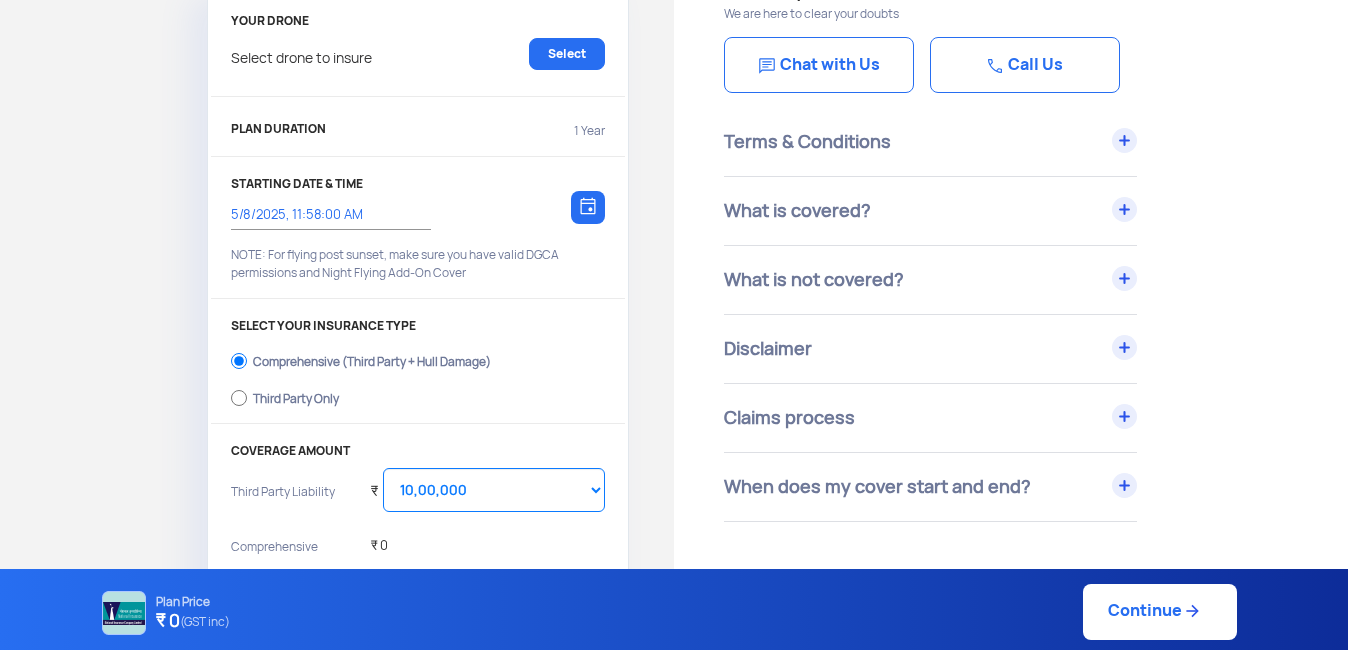 click on "What is covered?" at bounding box center [930, 211] 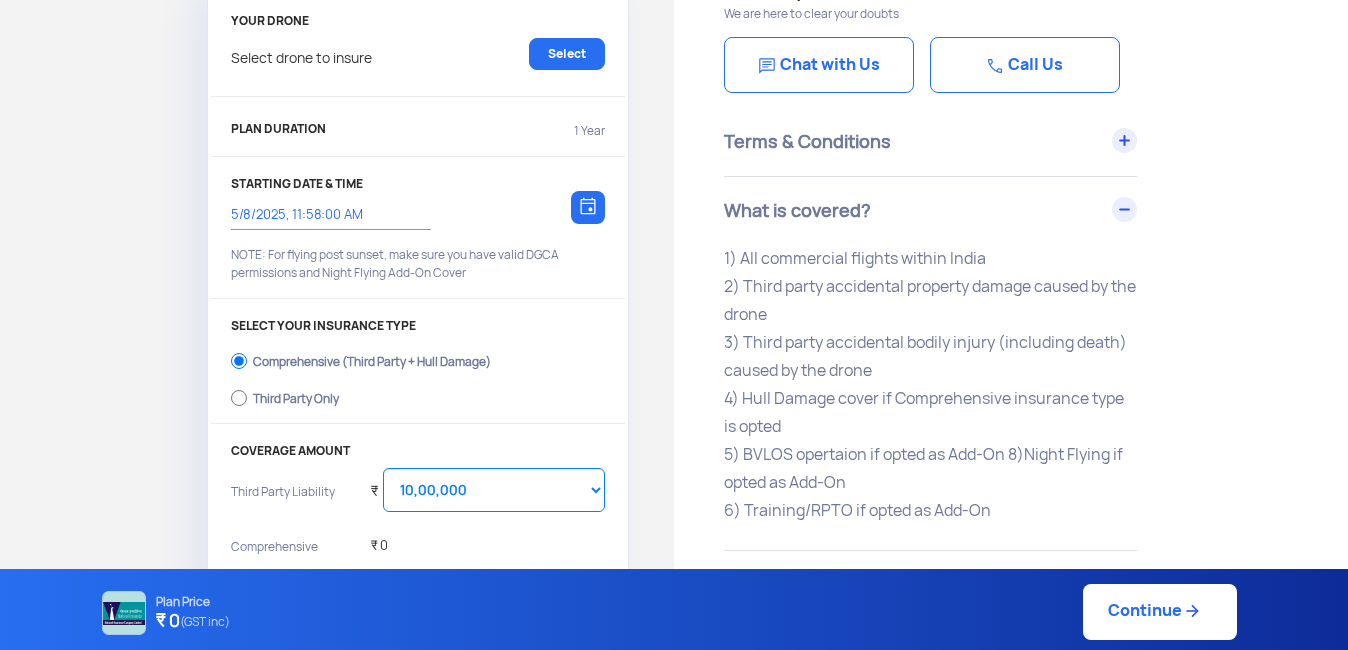 click on "What is covered?" at bounding box center (930, 211) 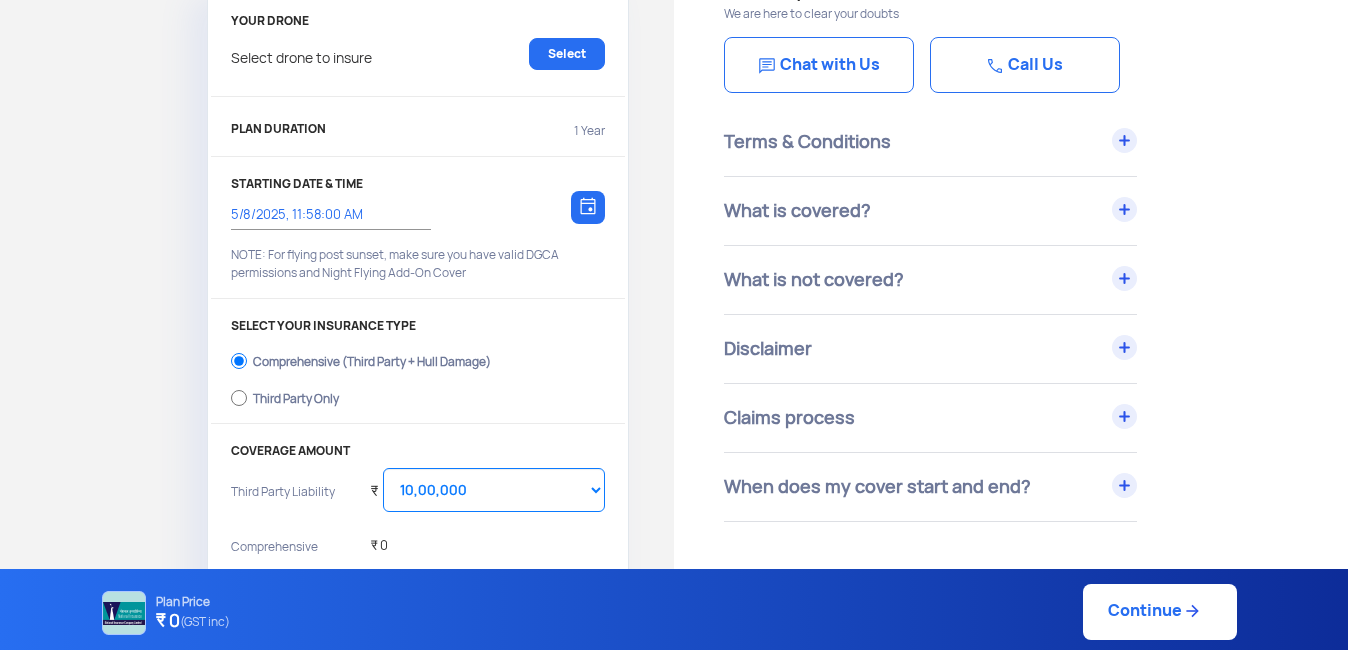 click on "Terms & Conditions 1) All flights must adhere to the DGCA regulations 2) Fly within the planned area only for the entire duration of your flight 3) Keep personal information up to date. Notify insurer in case of any updates 4) Read insurance documents carefully What is covered? 1) All commercial flights within India 2) Third party accidental property damage caused by the drone 3) Third party accidental bodily injury (including death) caused by the drone 4) Hull Damage cover if Comprehensive insurance type is opted 5) BVLOS opertaion if opted as Add-On 8)Night Flying if opted as Add-On 6) Training/RPTO if opted as Add-On What is not covered? 1) Drones that are used for recreational purposes 2) Drones that are used for training purposes if Training/RPTO not opted as Add-On 3) Drones that are used for military purposes 5) Any claim in the event of or due to or arising out of: a) Violation of privacy of an individual or entity Disclaimer 1) Pilot is in sound mental health / ." 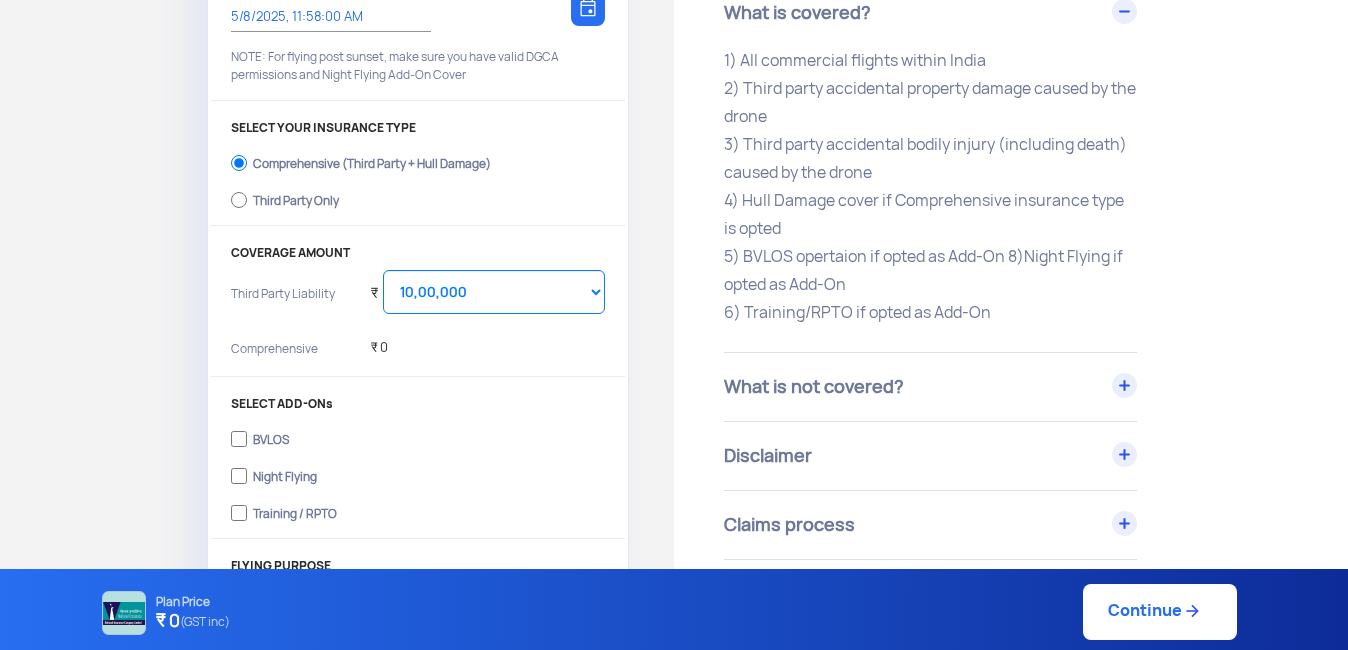 scroll, scrollTop: 488, scrollLeft: 0, axis: vertical 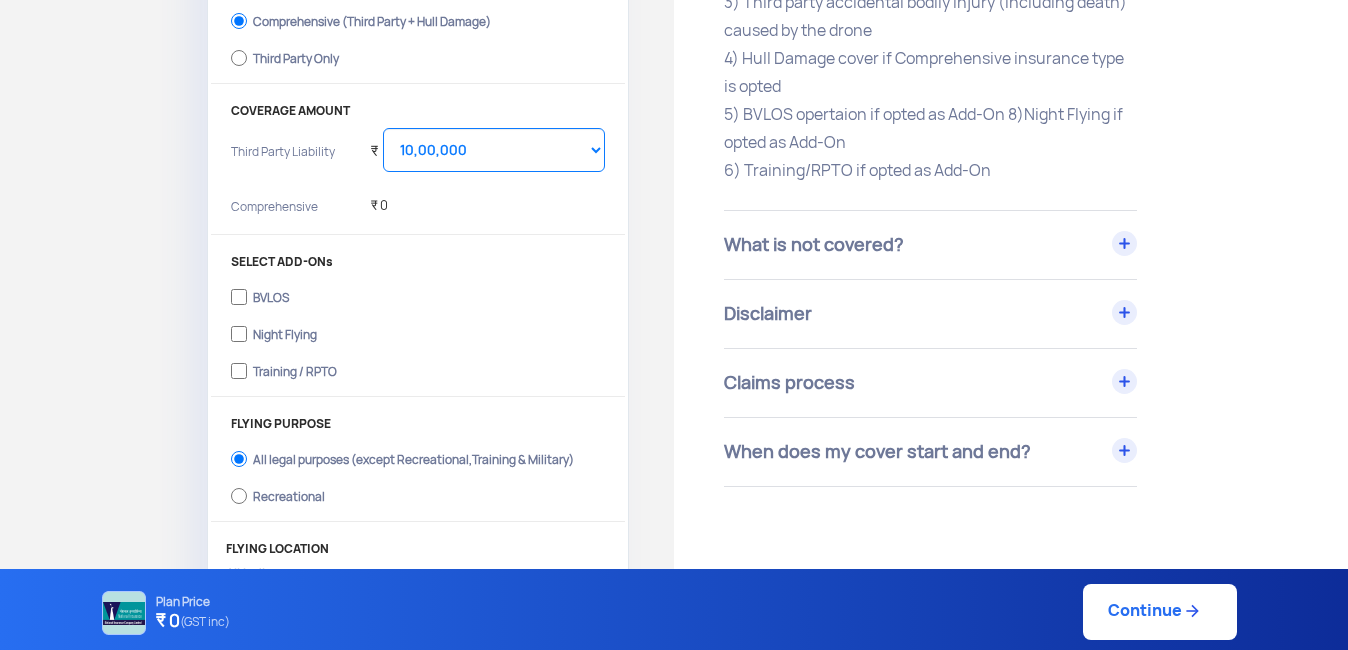 click on "What is not covered?" at bounding box center (930, 245) 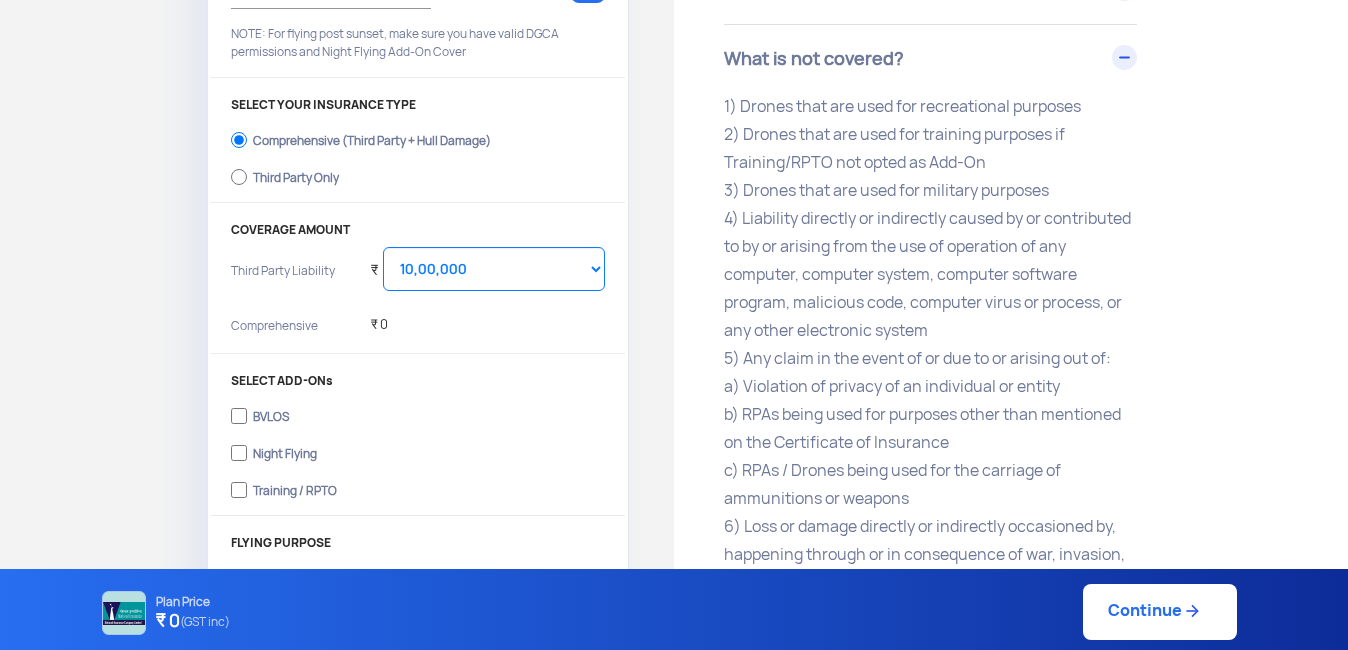 scroll, scrollTop: 366, scrollLeft: 0, axis: vertical 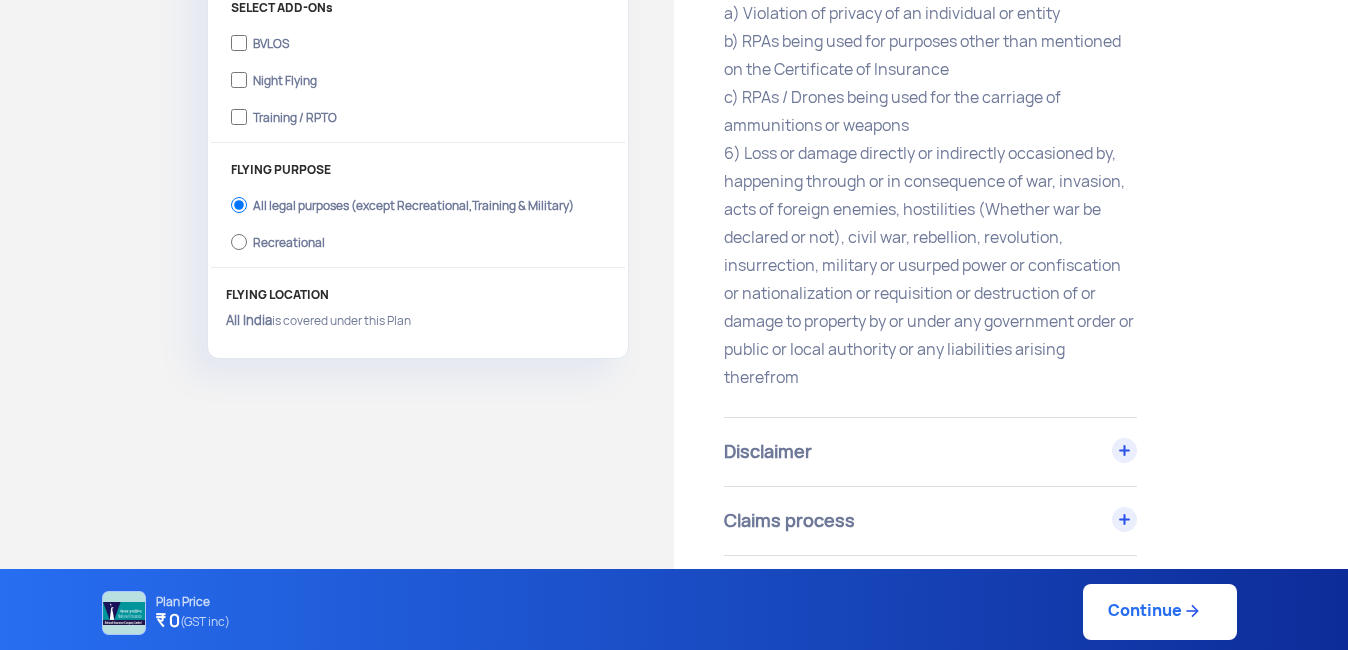 click on "Disclaimer" at bounding box center [930, 452] 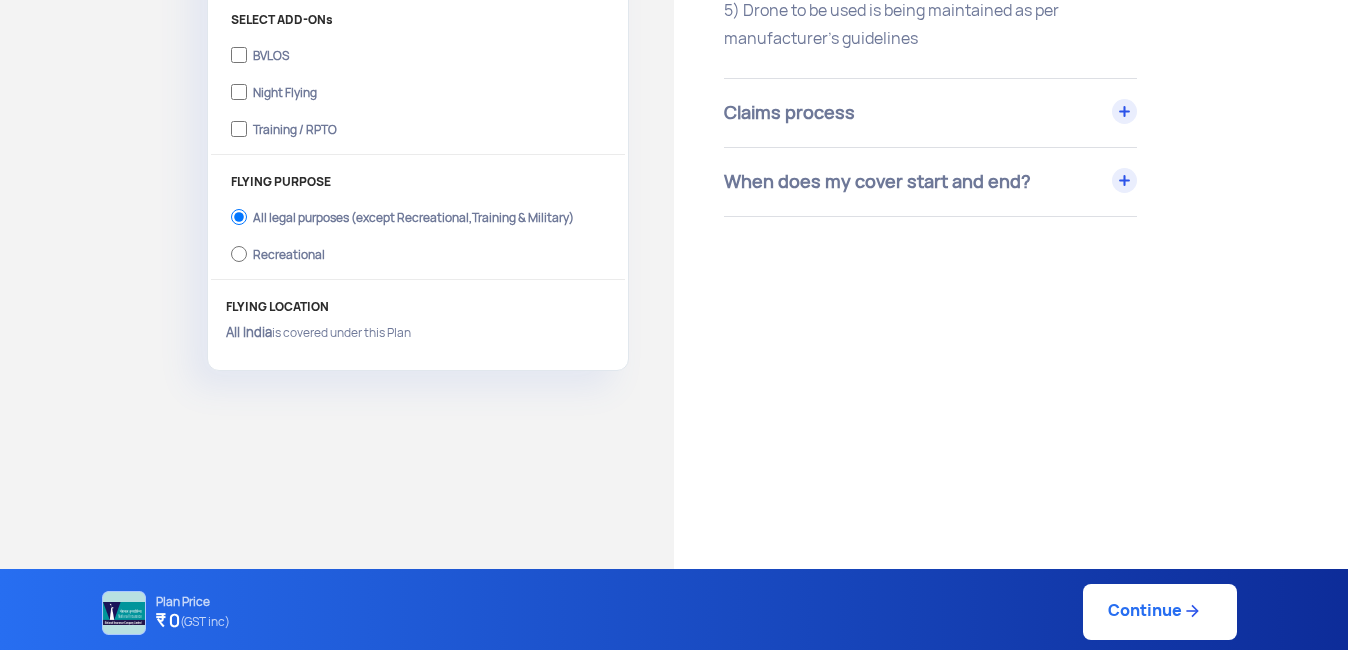 scroll, scrollTop: 730, scrollLeft: 0, axis: vertical 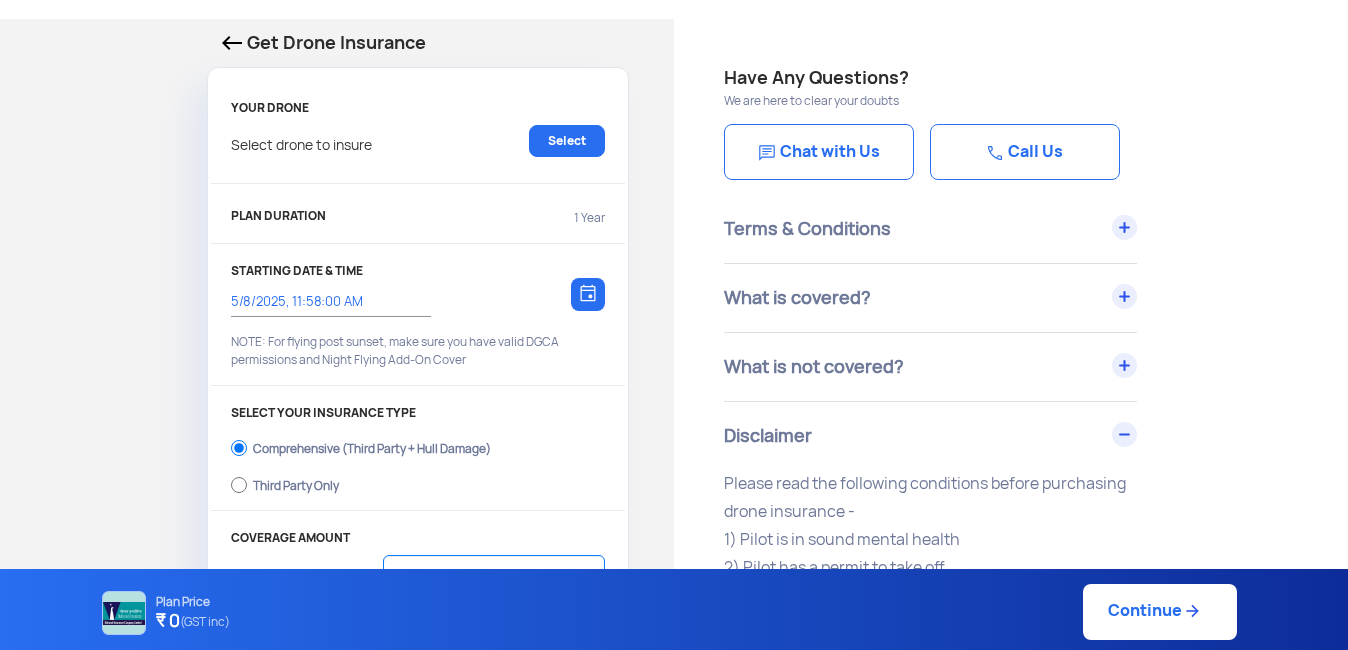click 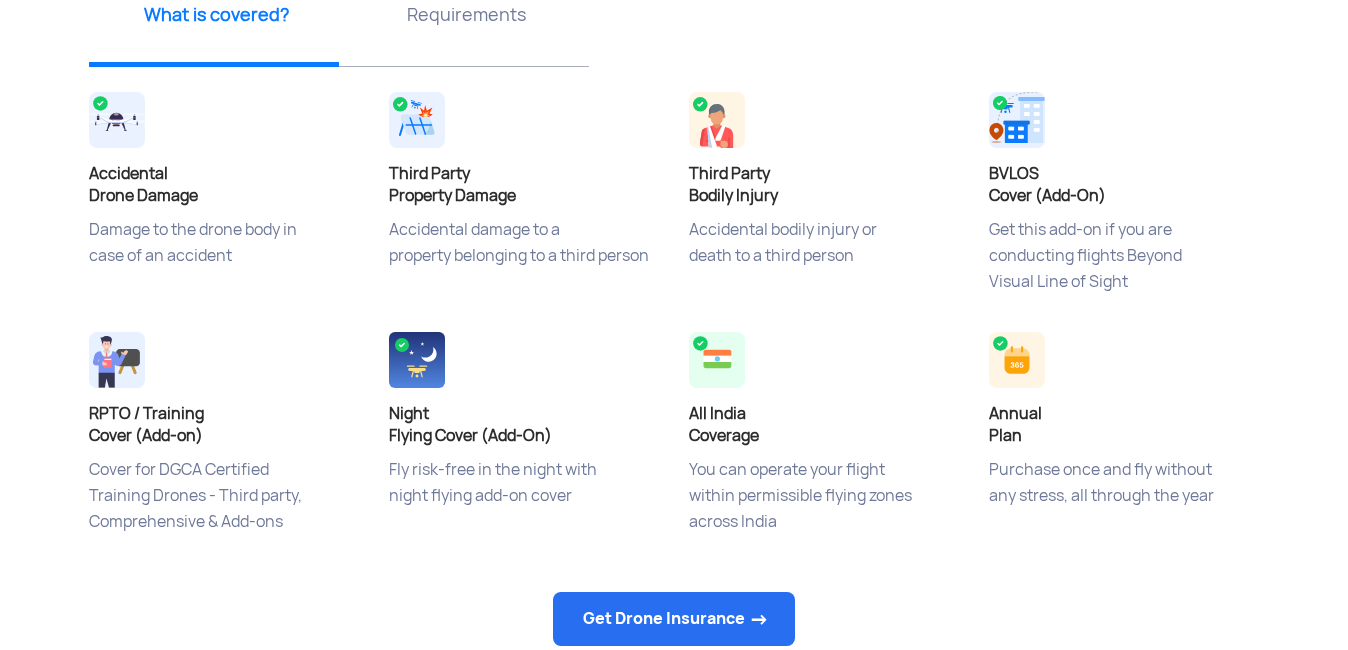 scroll, scrollTop: 807, scrollLeft: 0, axis: vertical 